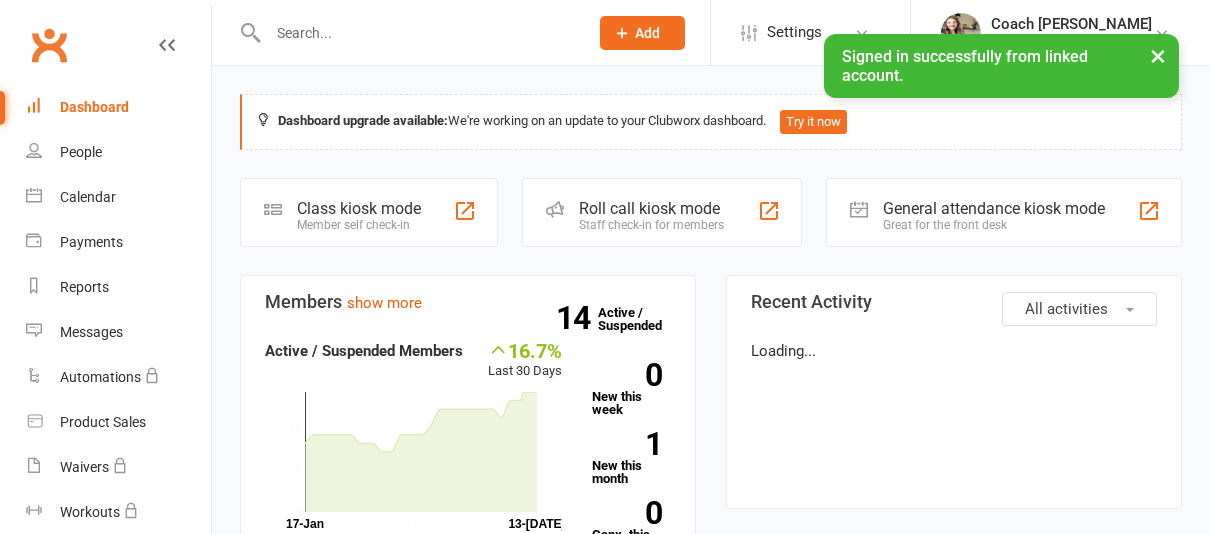 scroll, scrollTop: 0, scrollLeft: 0, axis: both 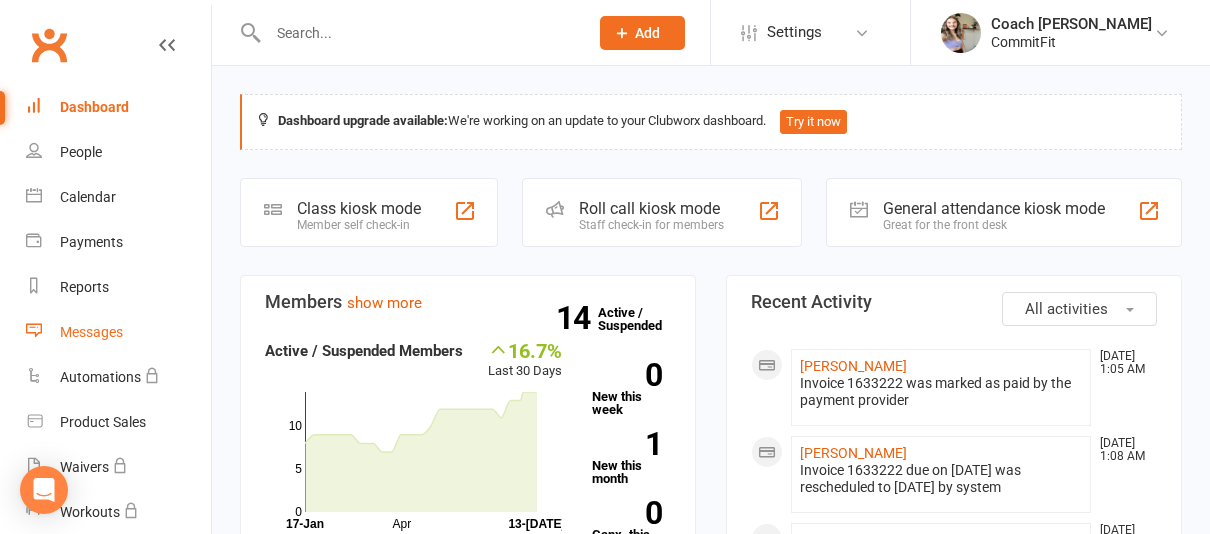 click on "Messages" at bounding box center [118, 332] 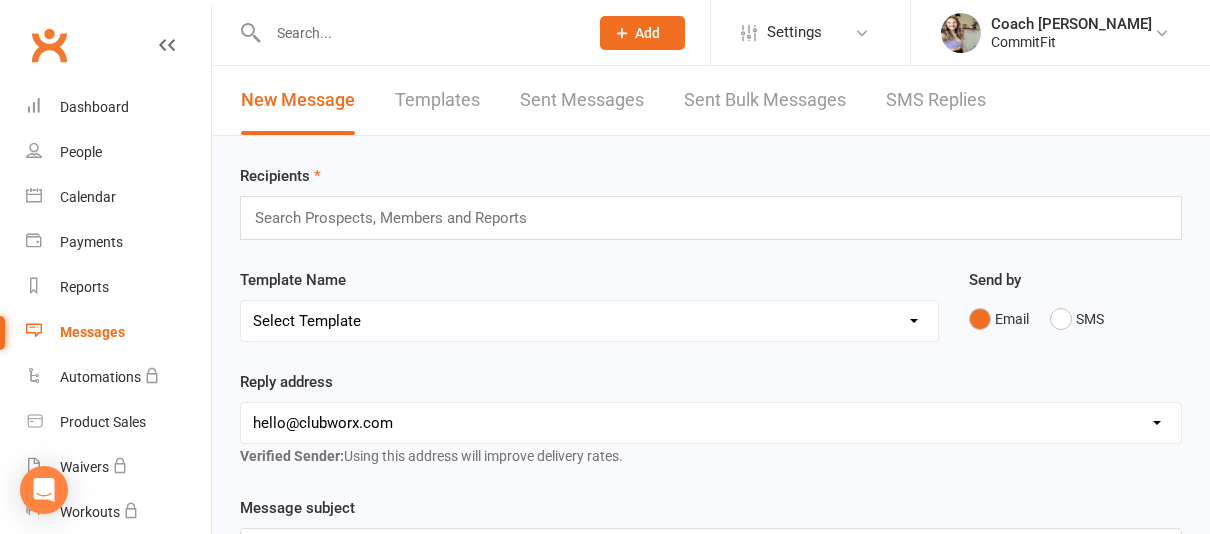 click at bounding box center (399, 218) 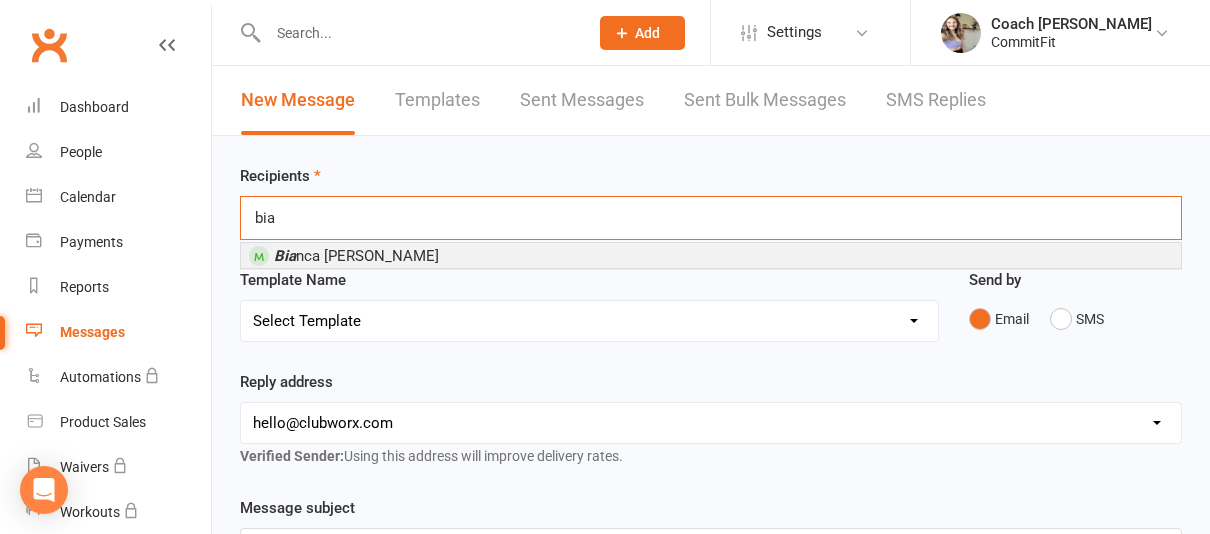 type on "bia" 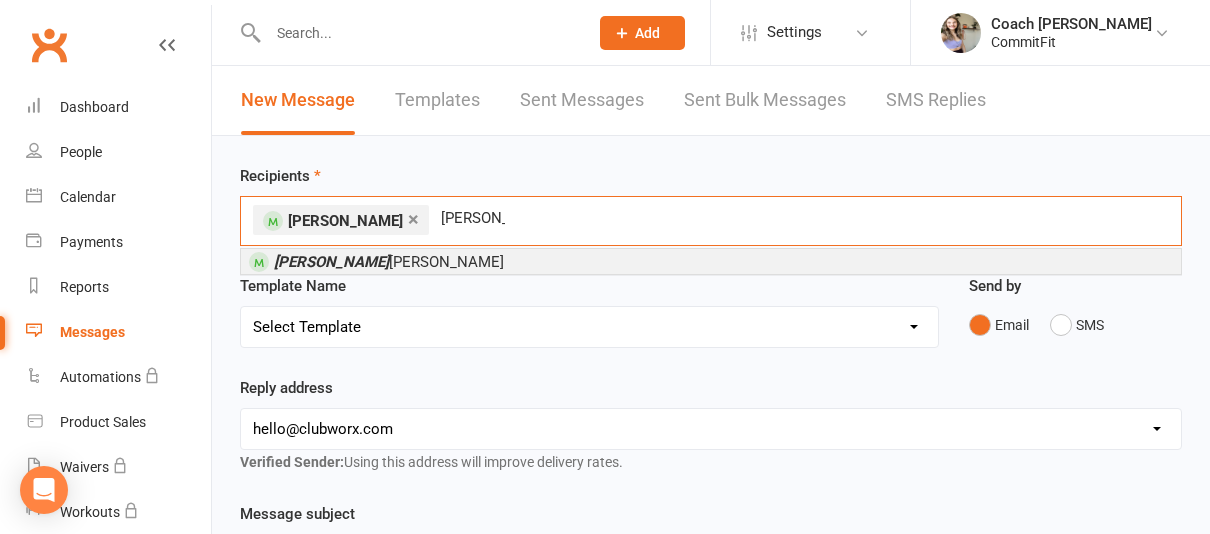 type on "[PERSON_NAME]" 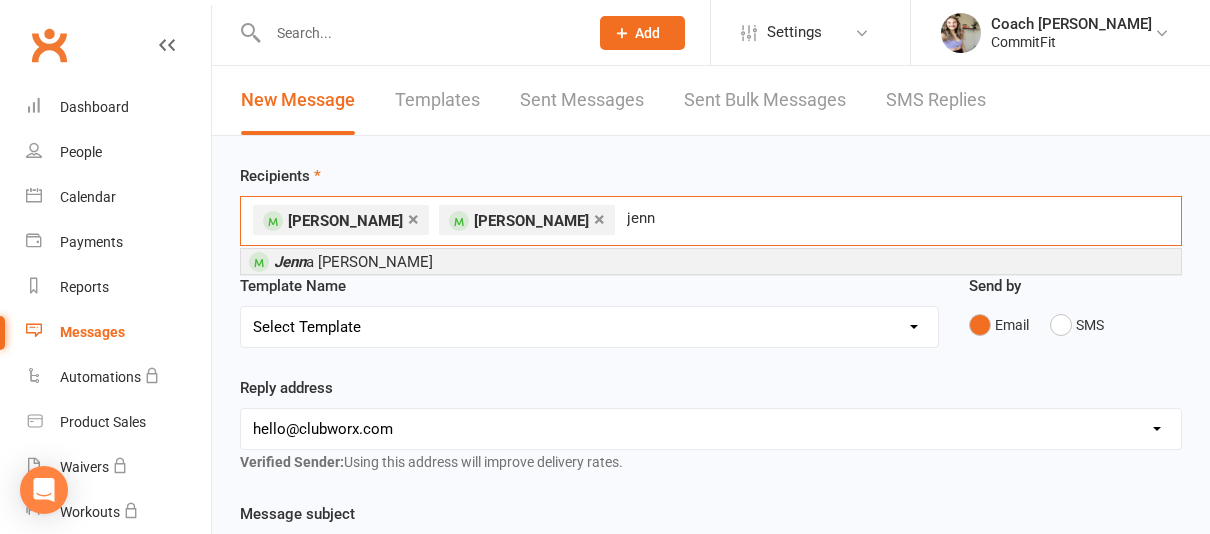 type on "jenn" 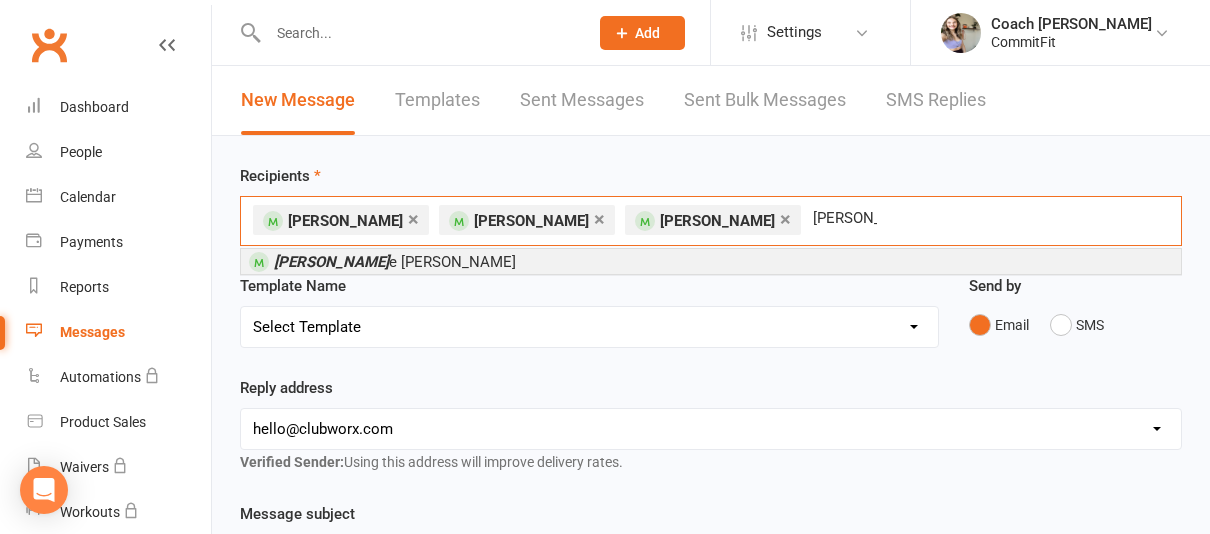 type on "[PERSON_NAME]" 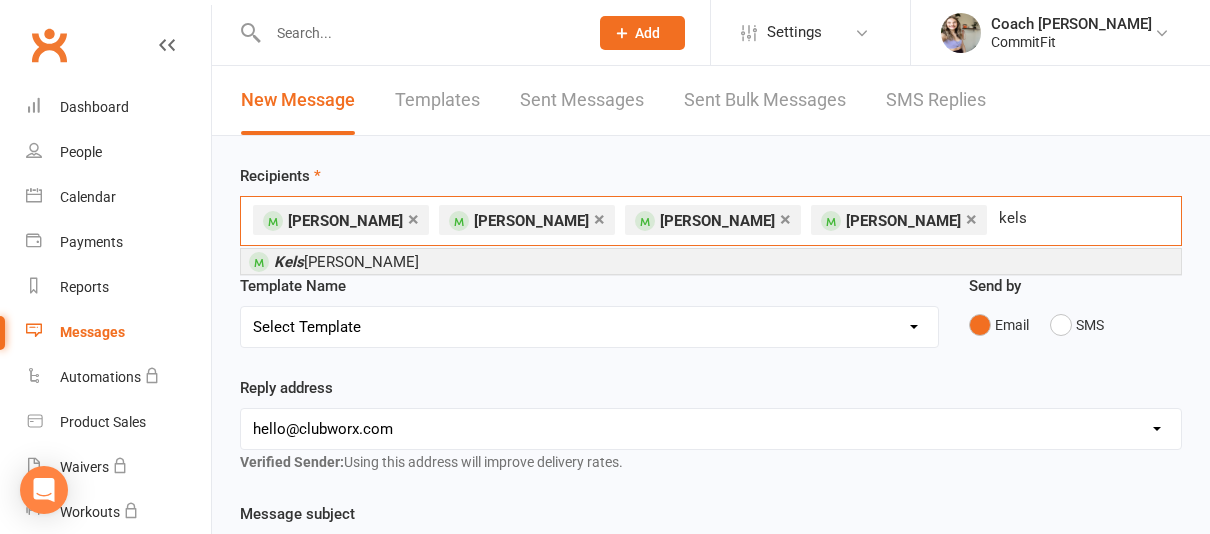 type on "kels" 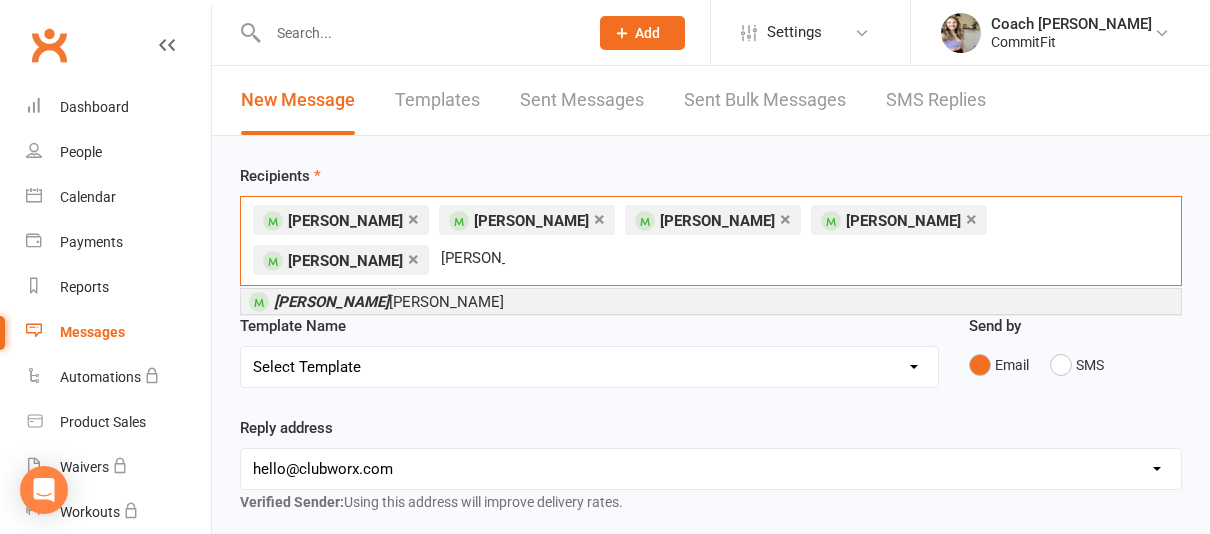 type on "[PERSON_NAME]" 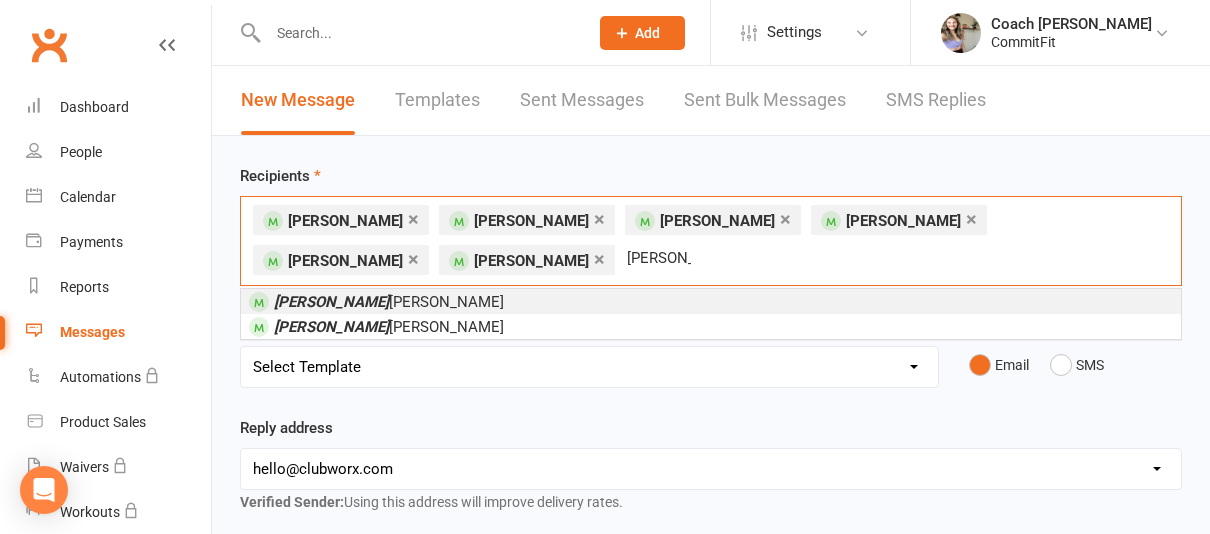 type on "[PERSON_NAME]" 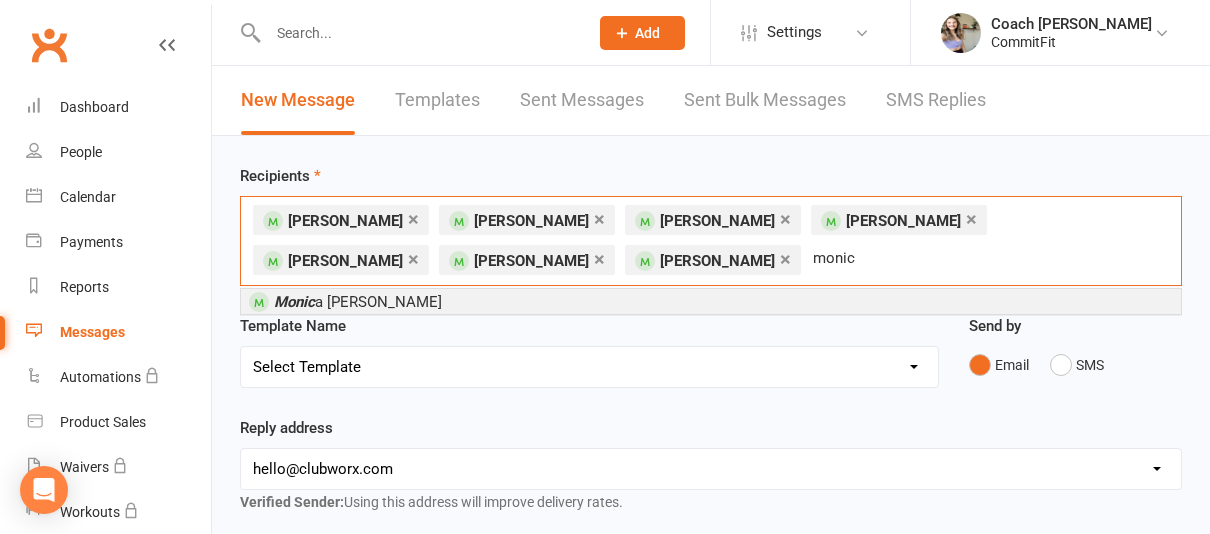 type on "monic" 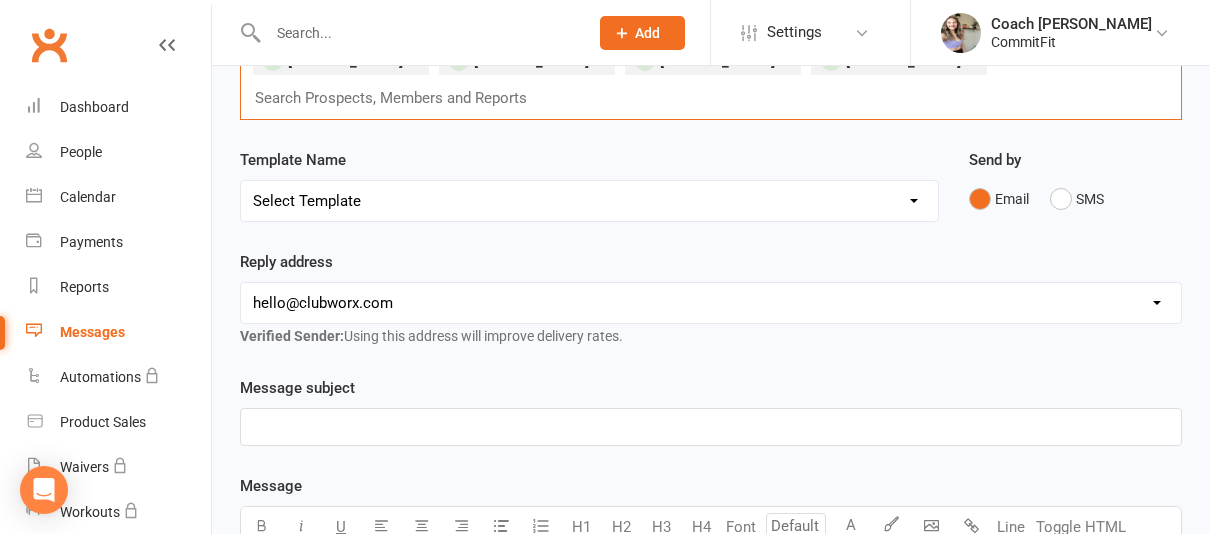 scroll, scrollTop: 201, scrollLeft: 0, axis: vertical 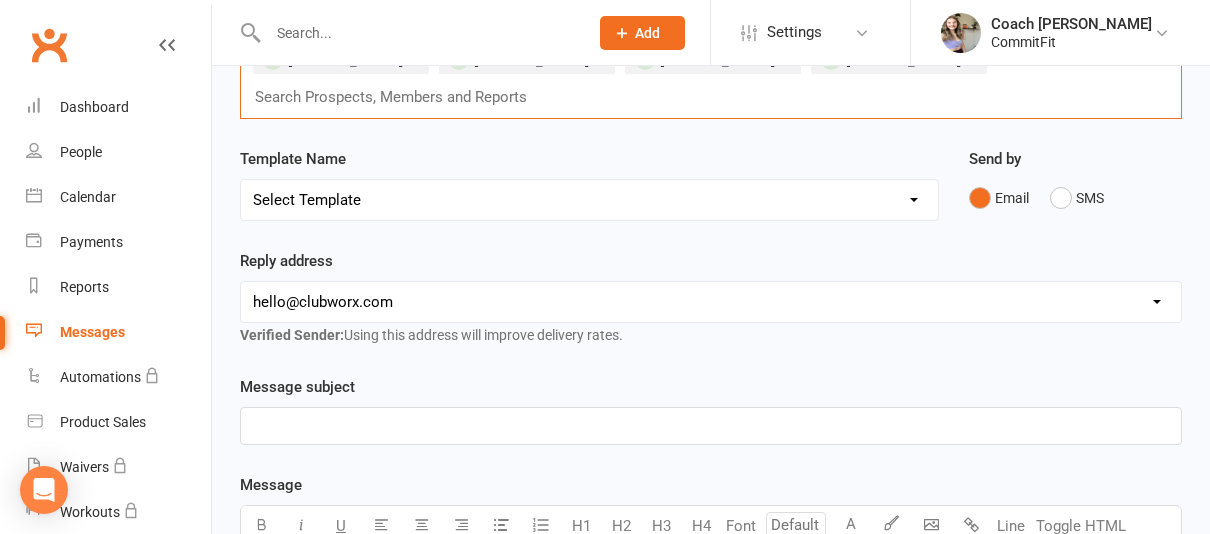click on "﻿" at bounding box center [711, 426] 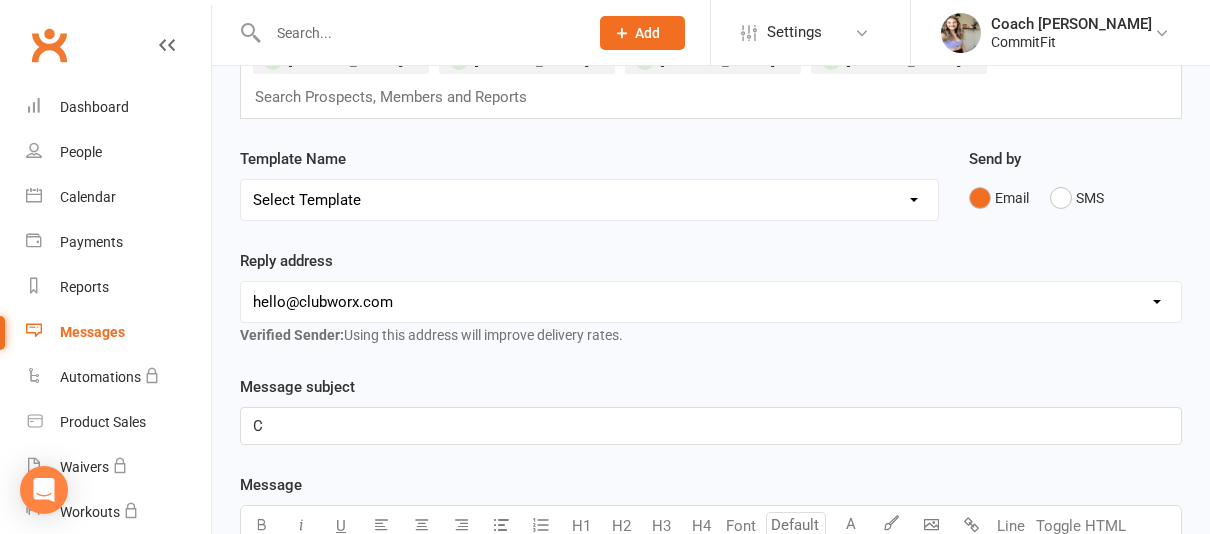 type 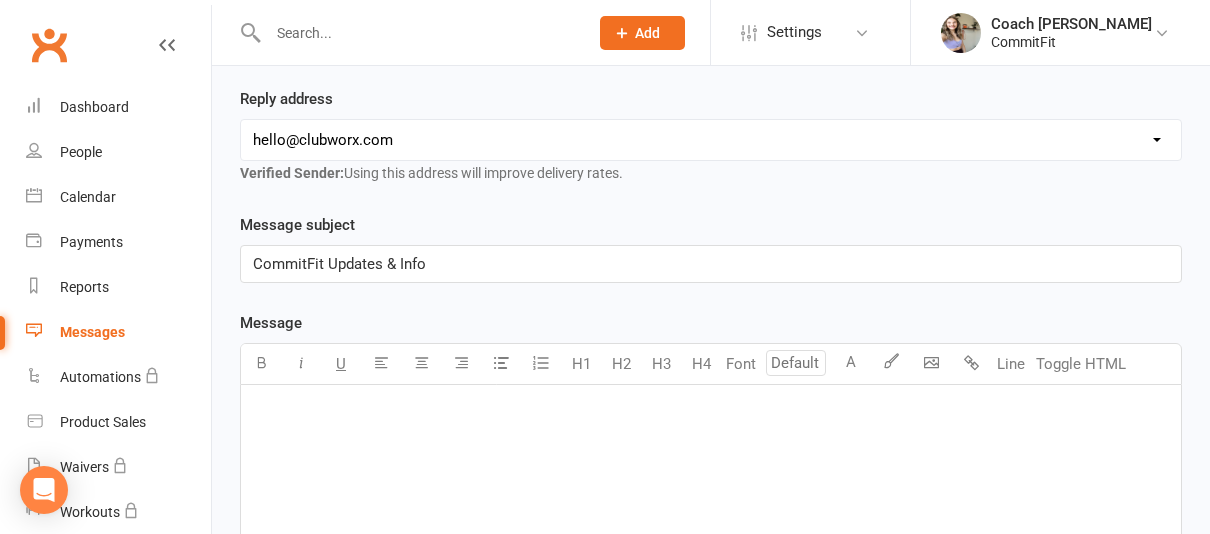 click on "﻿" at bounding box center (711, 411) 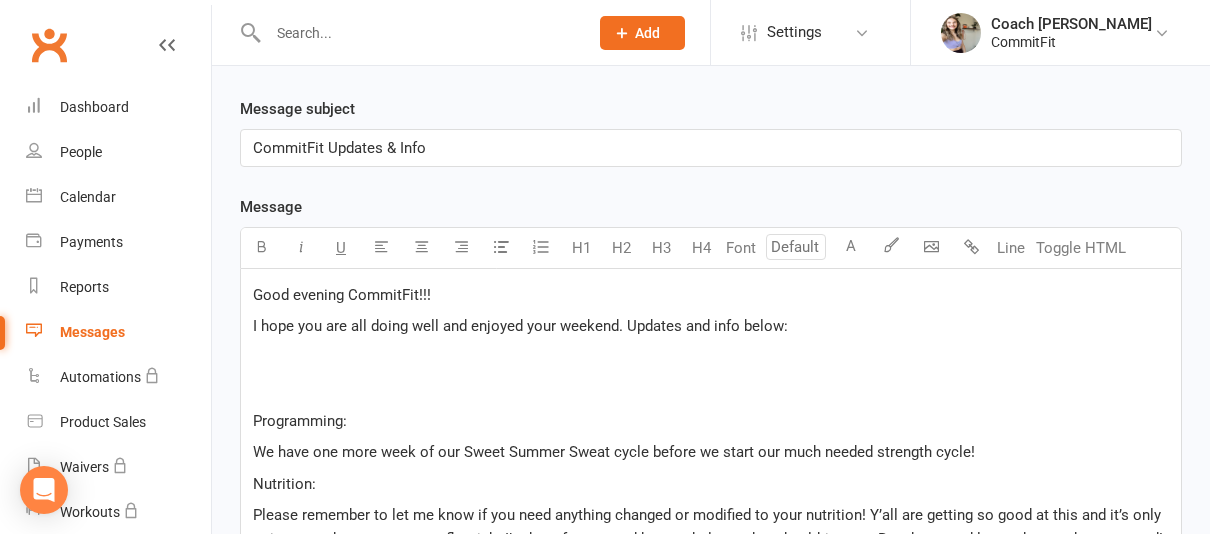 scroll, scrollTop: 452, scrollLeft: 0, axis: vertical 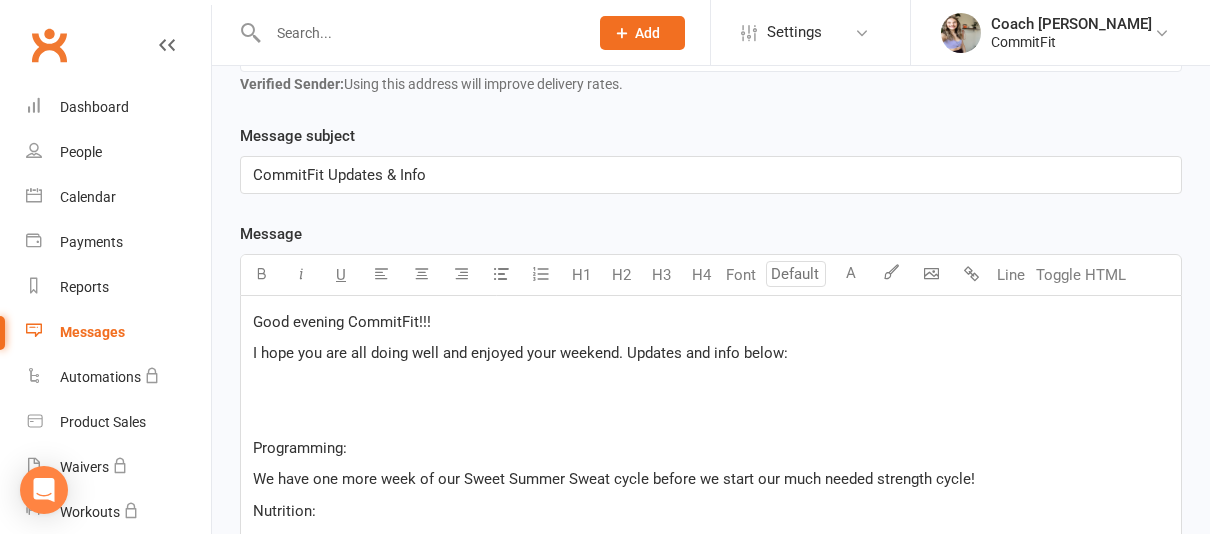 click on "﻿" at bounding box center [711, 385] 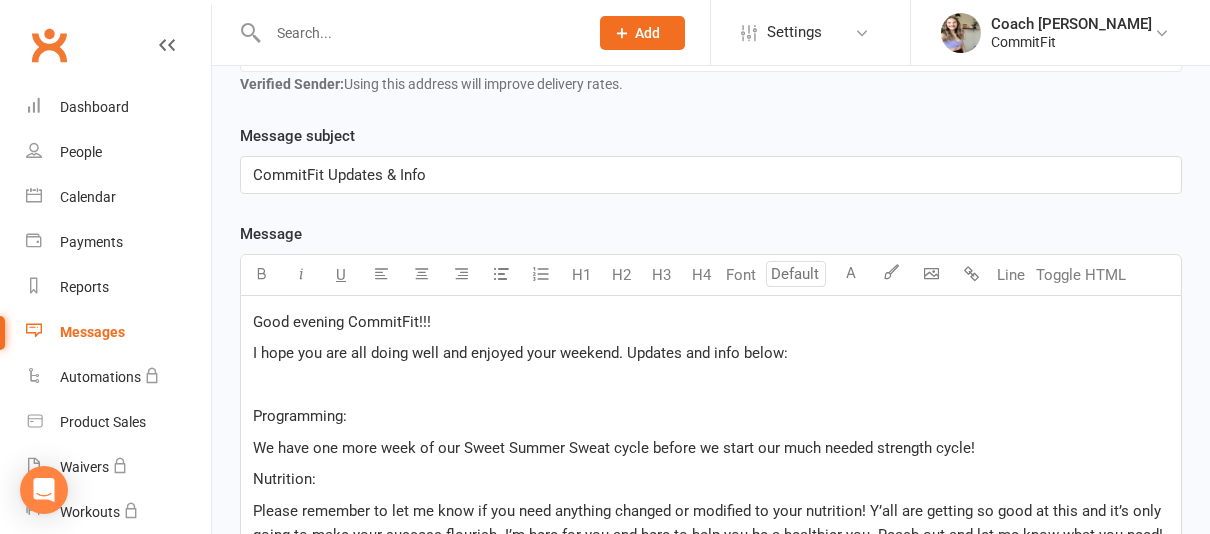 click on "Good evening CommitFit!!! I hope you are all doing well and enjoyed your weekend. Updates and info below: ﻿ Programming: We have one more week of our Sweet Summer Sweat cycle before we start our much needed strength cycle!  Nutrition: Please remember to let me know if you need anything changed or modified to your nutrition! Y’all are getting so good at this and it’s only going to make your success flourish. I’m here for you and here to help you be a healthier you. Reach out and let me know what you need! CommitFit is Expanding: As I mentioned in the last newsletter, CF is growing! This week we plan to have the expanded area completed. Stay tuned for the plans to come!  ﻿ ﻿ As always, thank you all so much for working with me! This journey is important and powerful. Let’s keep our eyes on the prize. You got this!!!  ﻿ ﻿ All the best, Coach [PERSON_NAME] ﻿ ﻿ Google Review CommitFit: [URL][DOMAIN_NAME] ﻿" at bounding box center [711, 700] 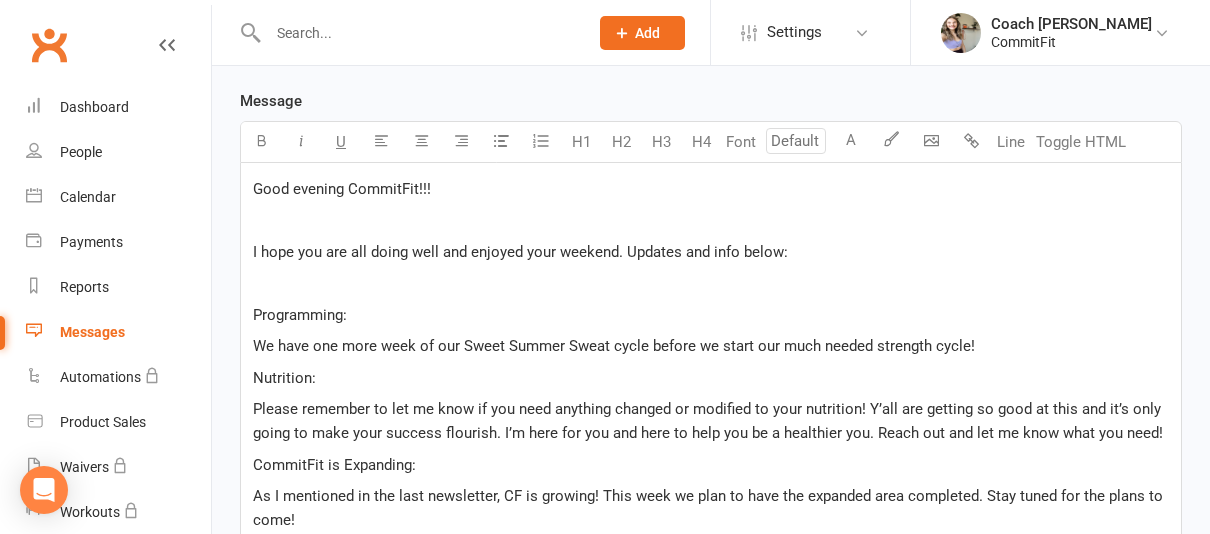 scroll, scrollTop: 586, scrollLeft: 0, axis: vertical 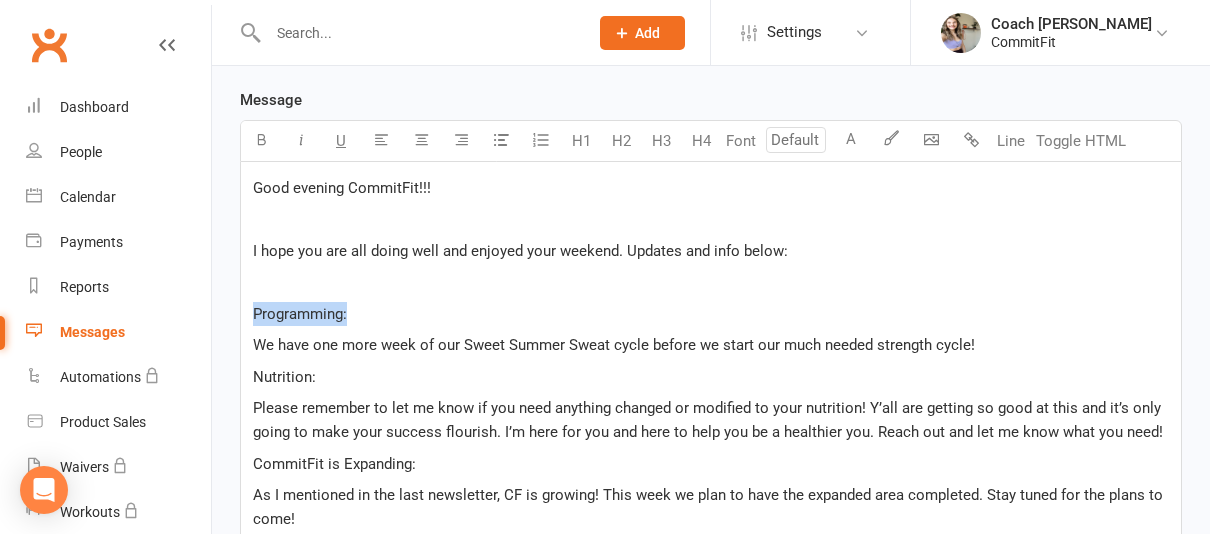 drag, startPoint x: 362, startPoint y: 277, endPoint x: 216, endPoint y: 275, distance: 146.0137 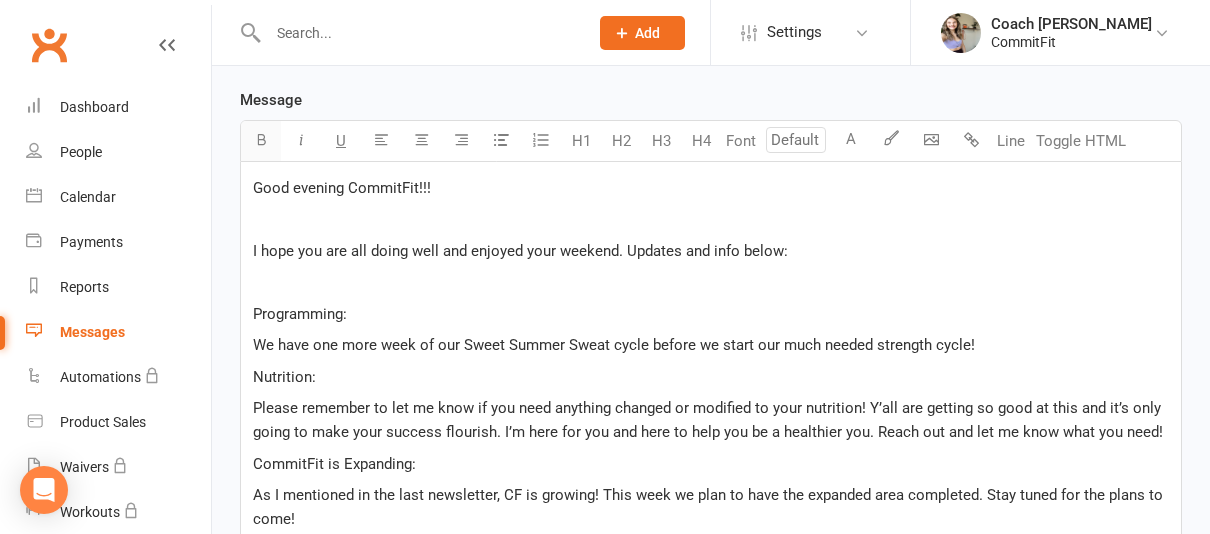 click at bounding box center [261, 139] 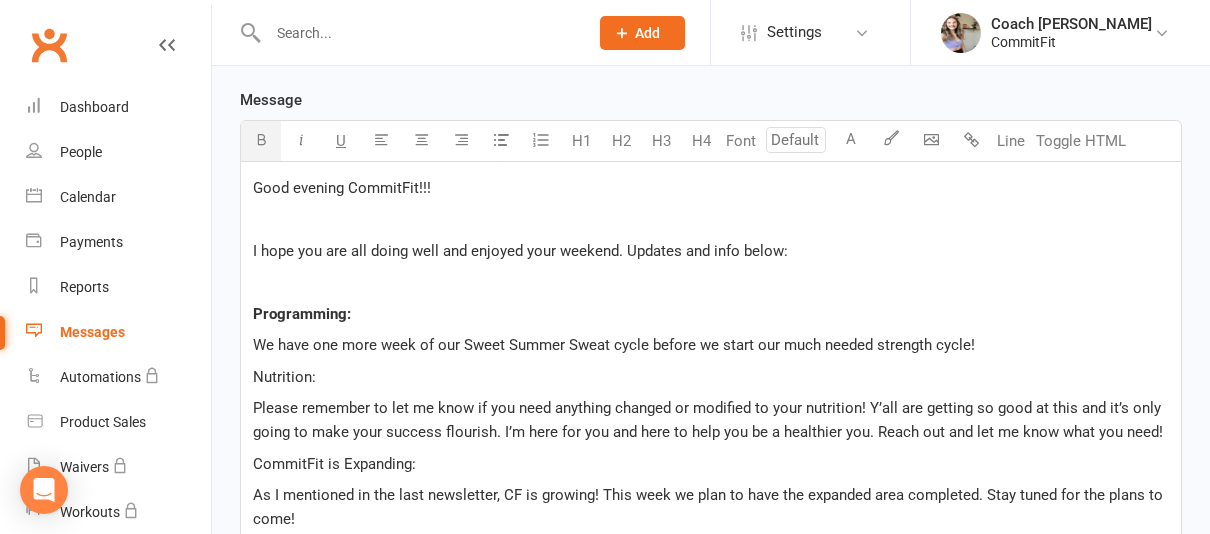click on "Programming:" at bounding box center (711, 314) 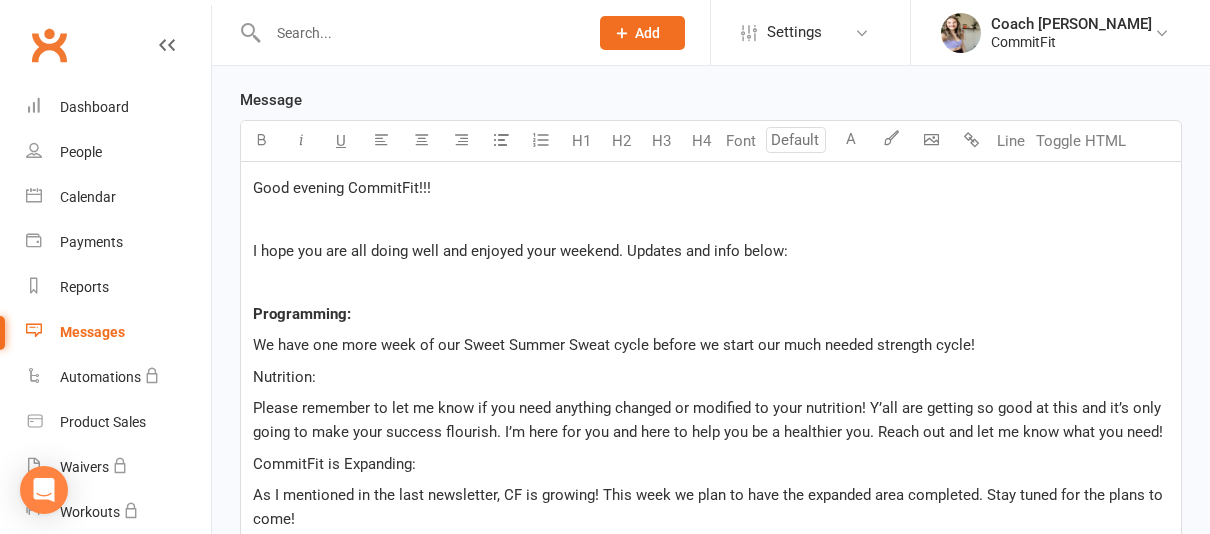 click on "We have one more week of our Sweet Summer Sweat cycle before we start our much needed strength cycle!" at bounding box center [711, 345] 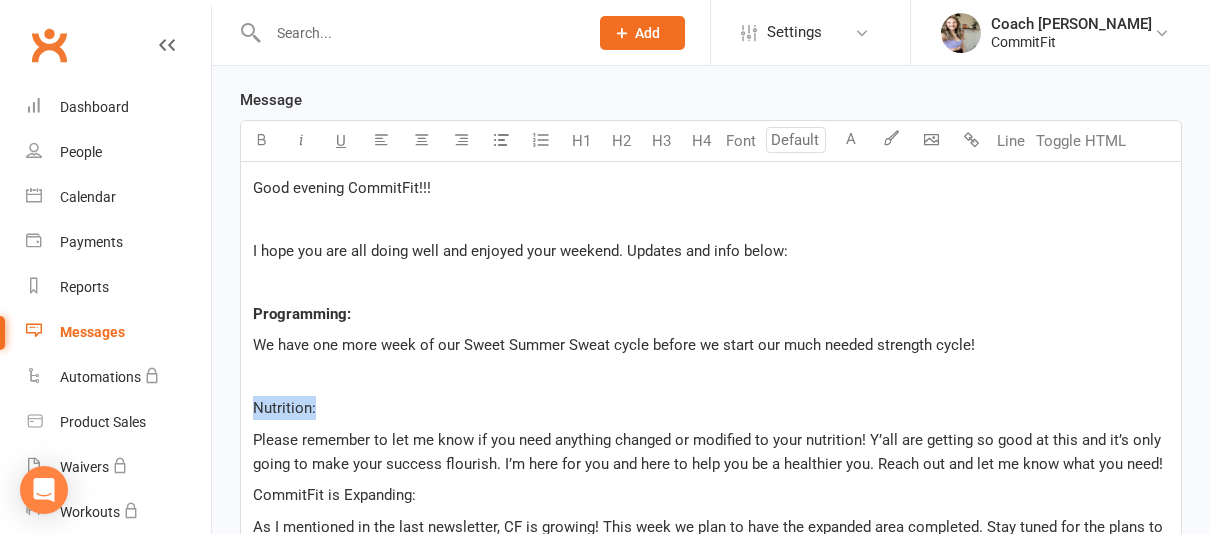 drag, startPoint x: 328, startPoint y: 376, endPoint x: 223, endPoint y: 376, distance: 105 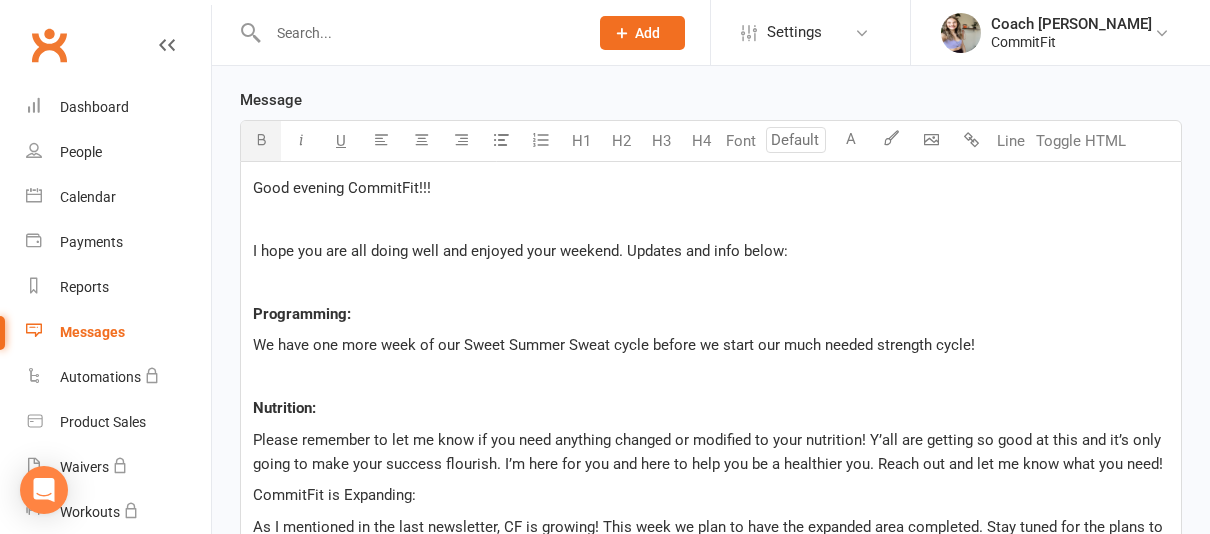 click at bounding box center (261, 141) 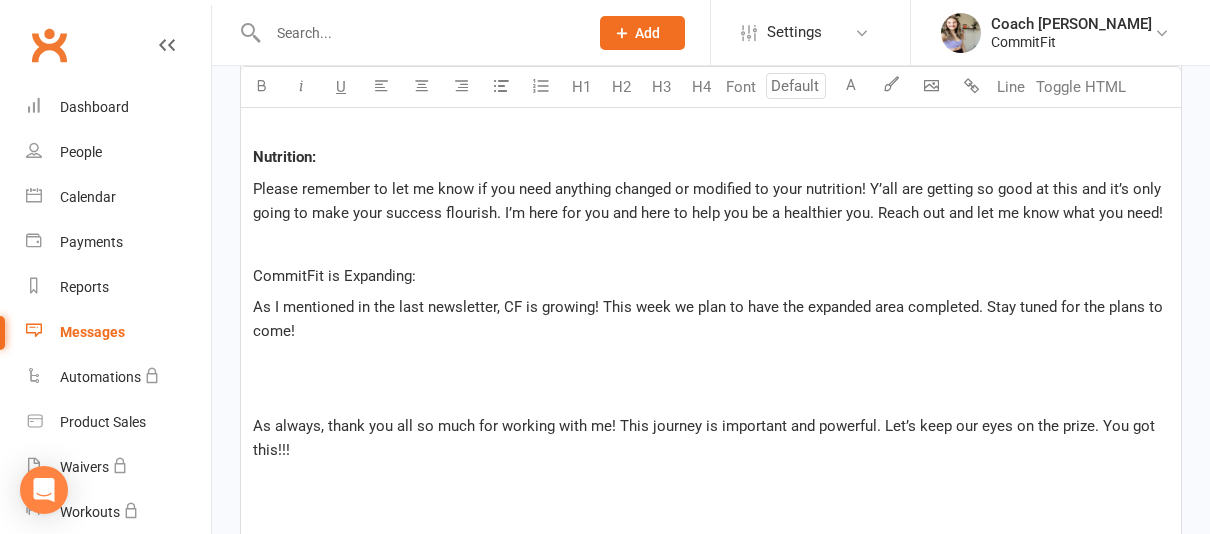 scroll, scrollTop: 887, scrollLeft: 0, axis: vertical 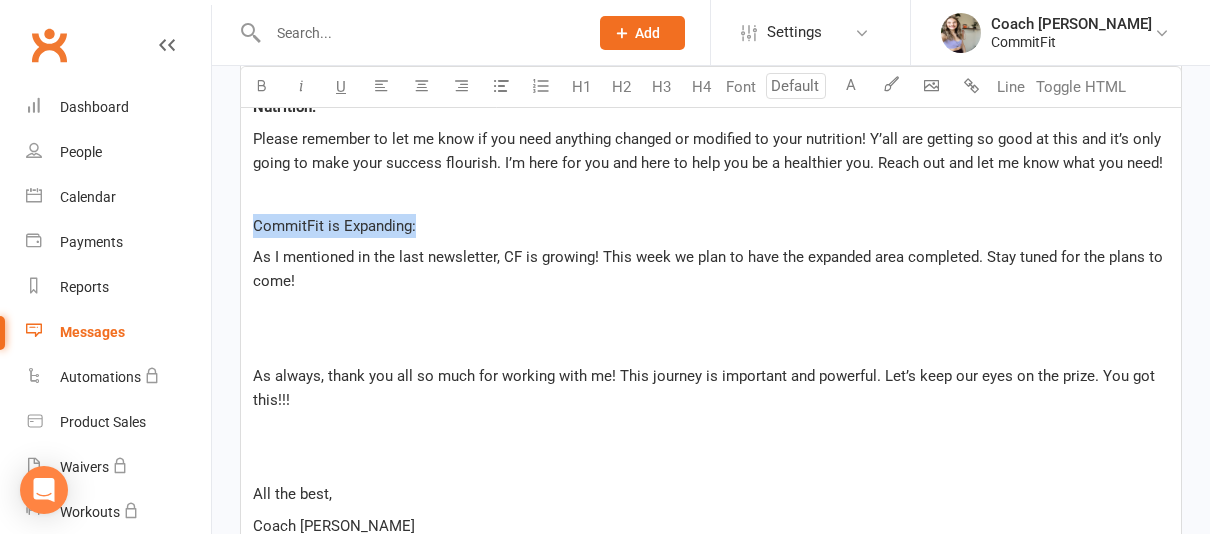 drag, startPoint x: 423, startPoint y: 192, endPoint x: 243, endPoint y: 193, distance: 180.00278 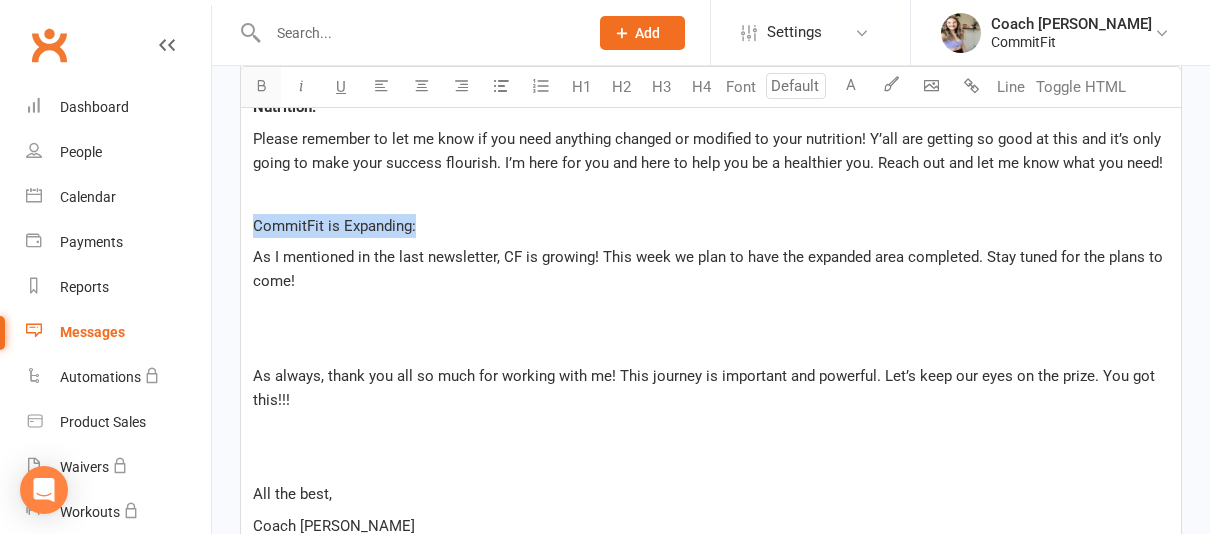 click at bounding box center (261, 87) 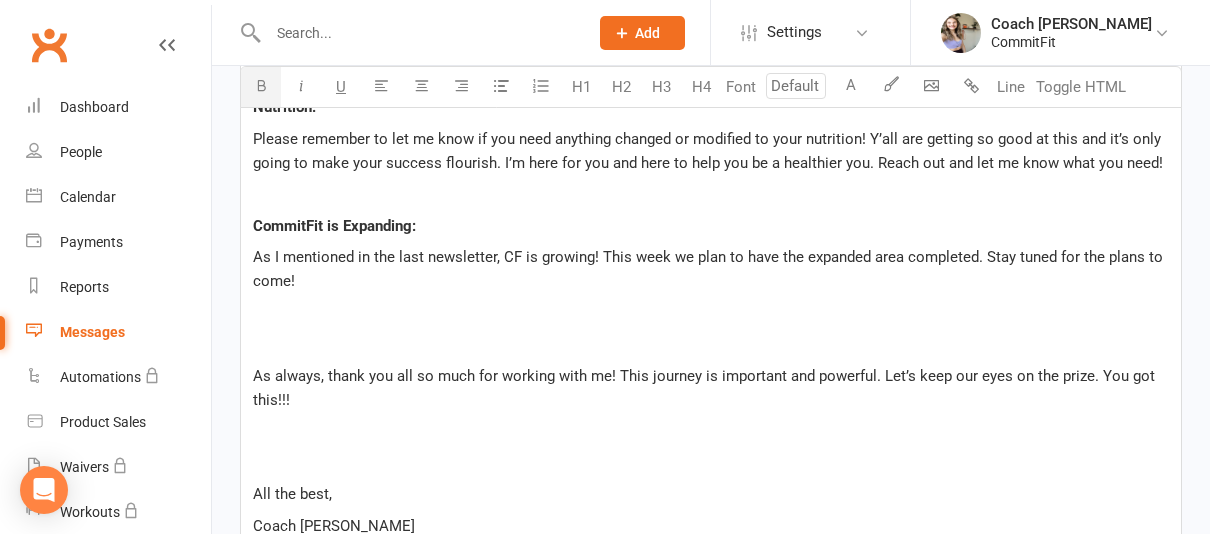 click on "Good evening CommitFit!!! ﻿ I hope you are all doing well and enjoyed your weekend. Updates and info below: ﻿ Programming: We have one more week of our Sweet Summer Sweat cycle before we start our much needed strength cycle!  ﻿ Nutrition: Please remember to let me know if you need anything changed or modified to your nutrition! Y’all are getting so good at this and it’s only going to make your success flourish. I’m here for you and here to help you be a healthier you. Reach out and let me know what you need! ﻿ CommitFit is Expanding: As I mentioned in the last newsletter, CF is growing! This week we plan to have the expanded area completed. Stay tuned for the plans to come!  ﻿ ﻿ As always, thank you all so much for working with me! This journey is important and powerful. Let’s keep our eyes on the prize. You got this!!!  ﻿ ﻿ All the best, Coach [PERSON_NAME] ﻿ ﻿ Google Review CommitFit: [URL][DOMAIN_NAME] ﻿" at bounding box center (711, 312) 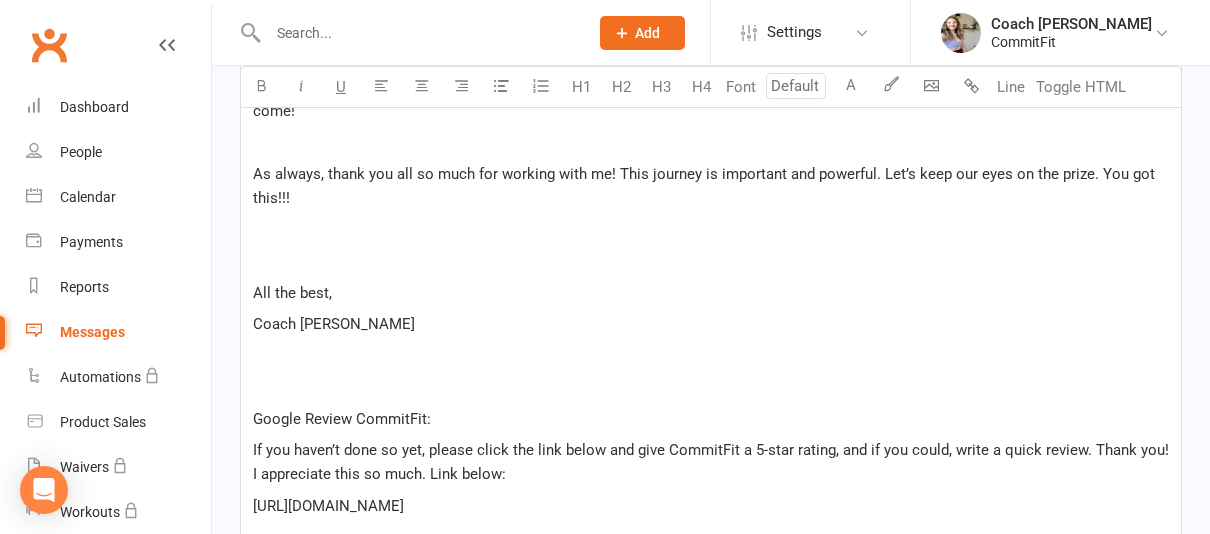 scroll, scrollTop: 1053, scrollLeft: 0, axis: vertical 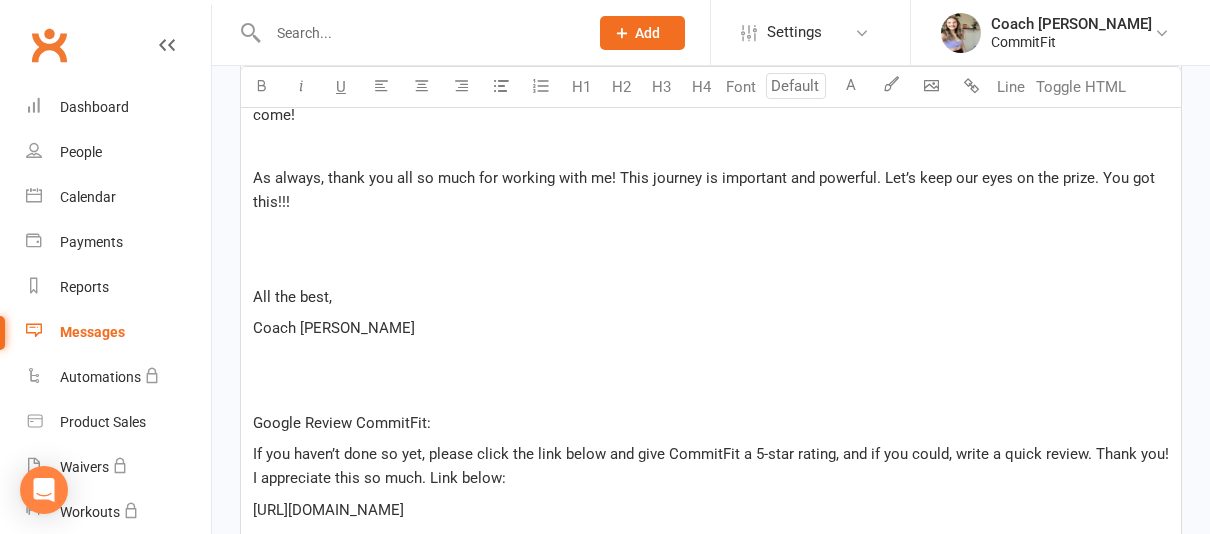 click on "﻿" at bounding box center [711, 265] 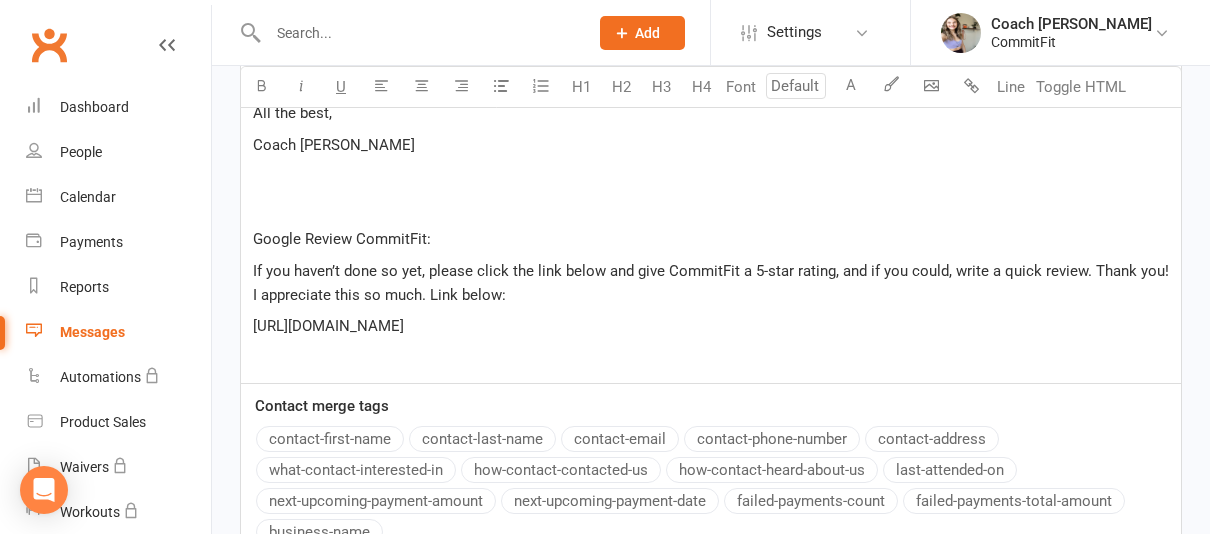 scroll, scrollTop: 1382, scrollLeft: 0, axis: vertical 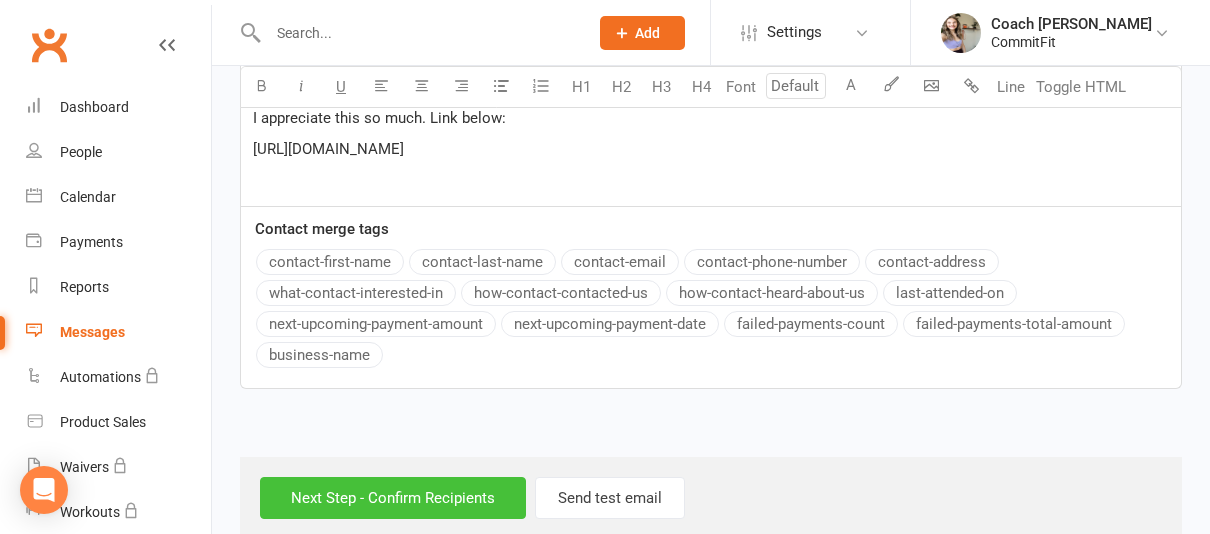click on "Next Step - Confirm Recipients" at bounding box center (393, 498) 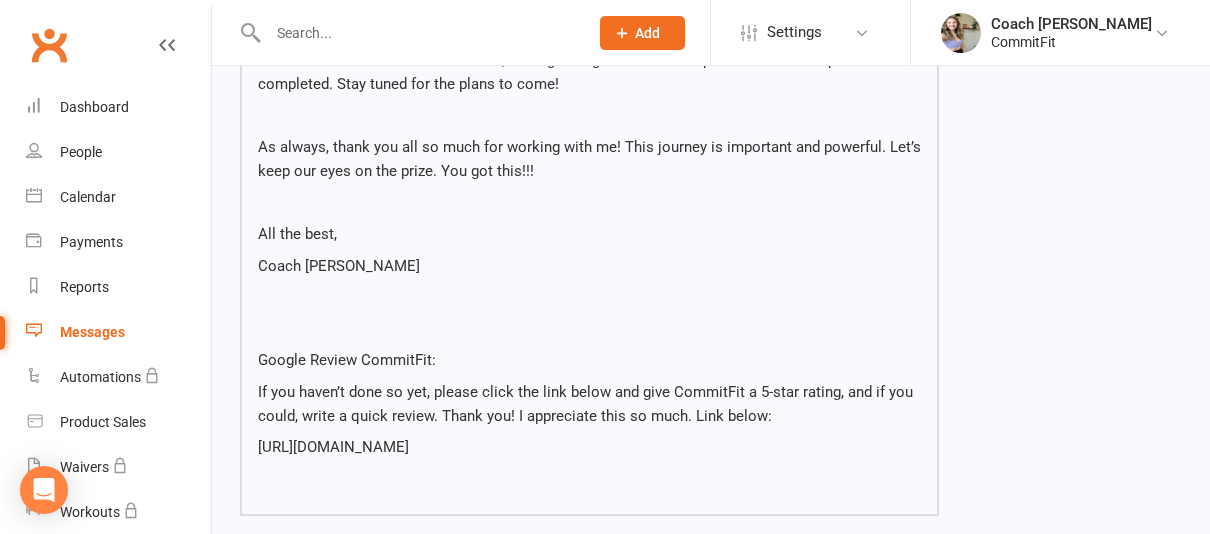 scroll, scrollTop: 1475, scrollLeft: 0, axis: vertical 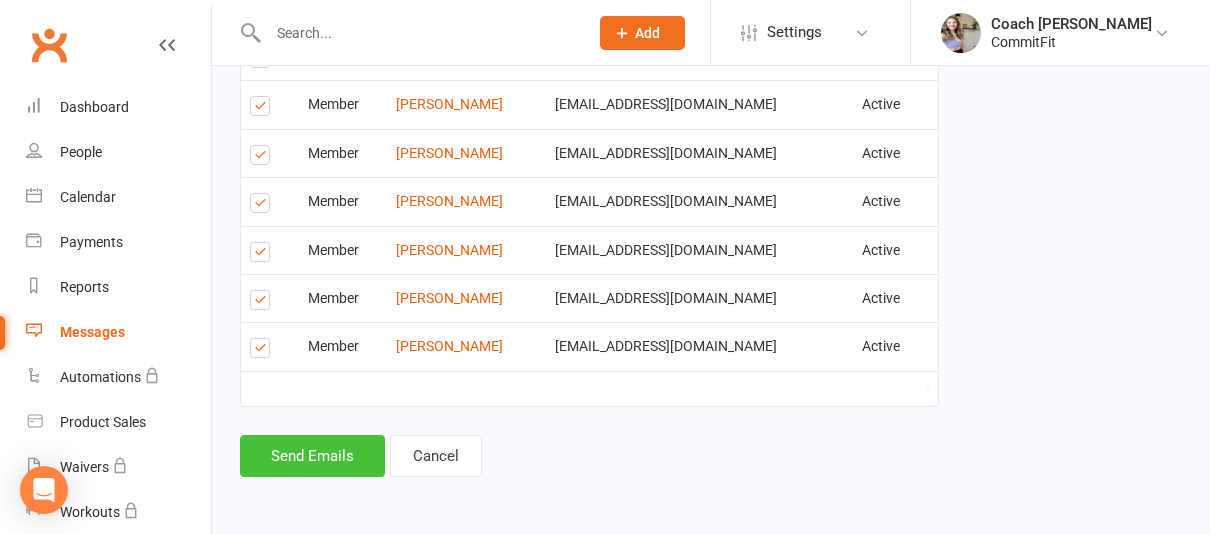 click on "Send Emails" at bounding box center (312, 456) 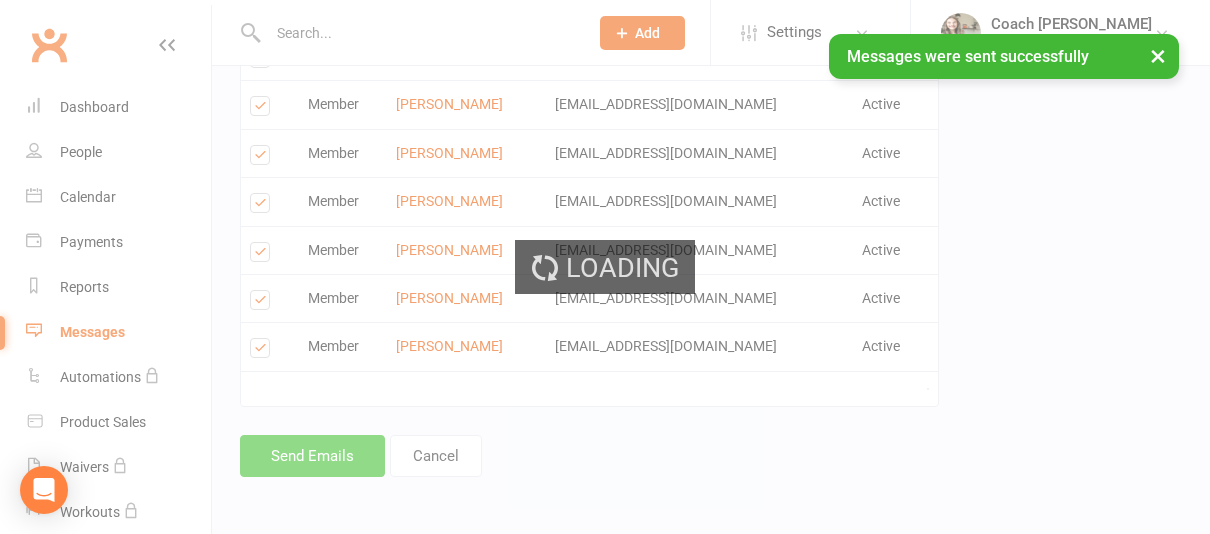 scroll, scrollTop: 0, scrollLeft: 0, axis: both 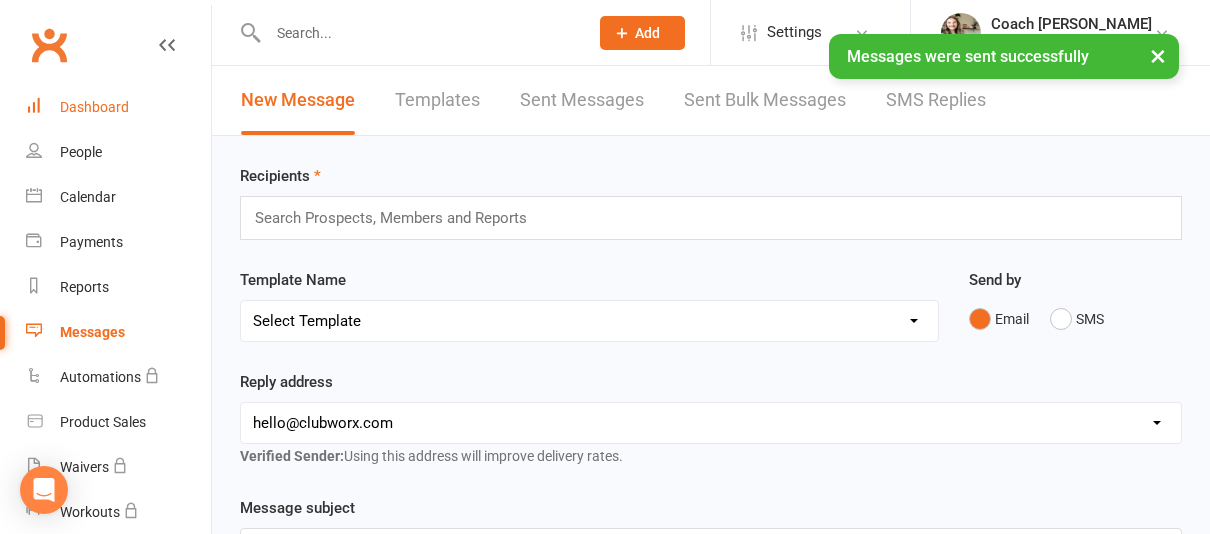 click on "Dashboard" at bounding box center [118, 107] 